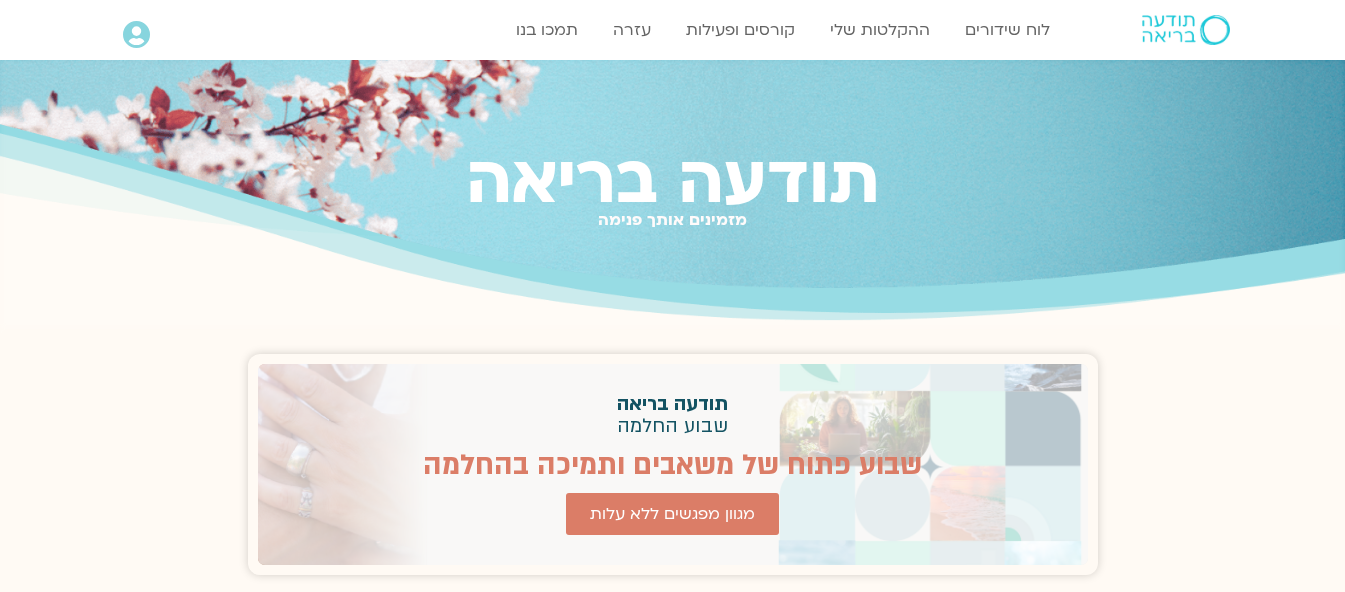 scroll, scrollTop: 0, scrollLeft: 0, axis: both 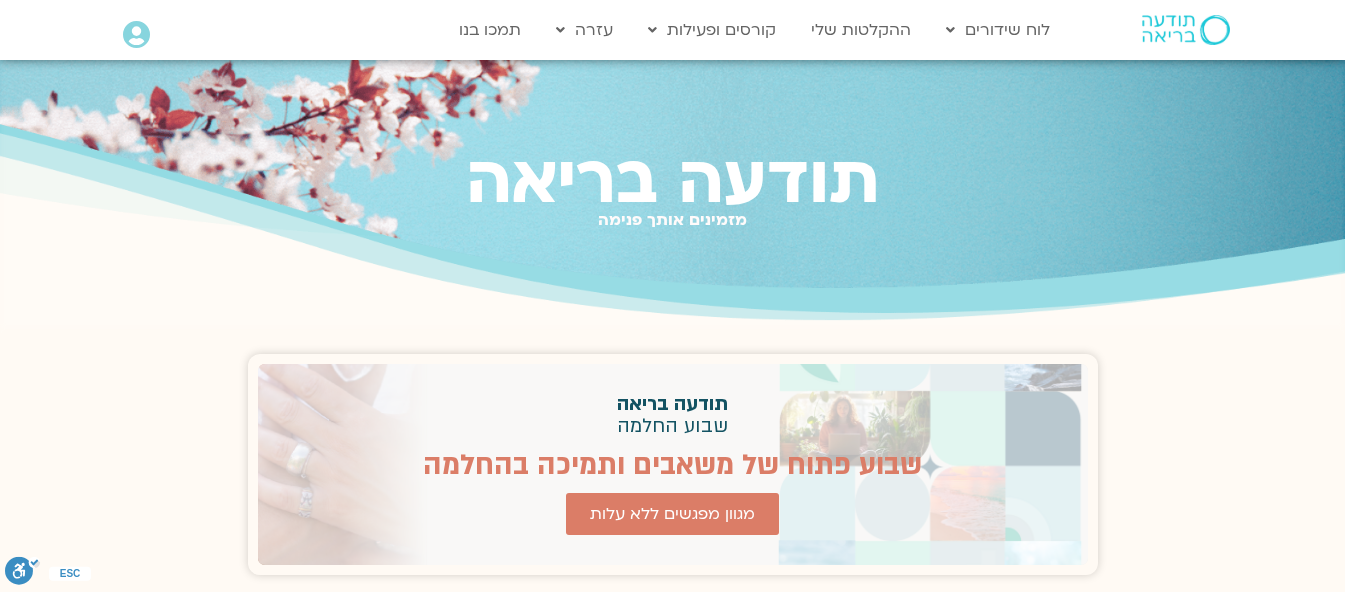 click on ".st0{fill:#FFFFFF;}
יצירת קשר" at bounding box center [672, 296] 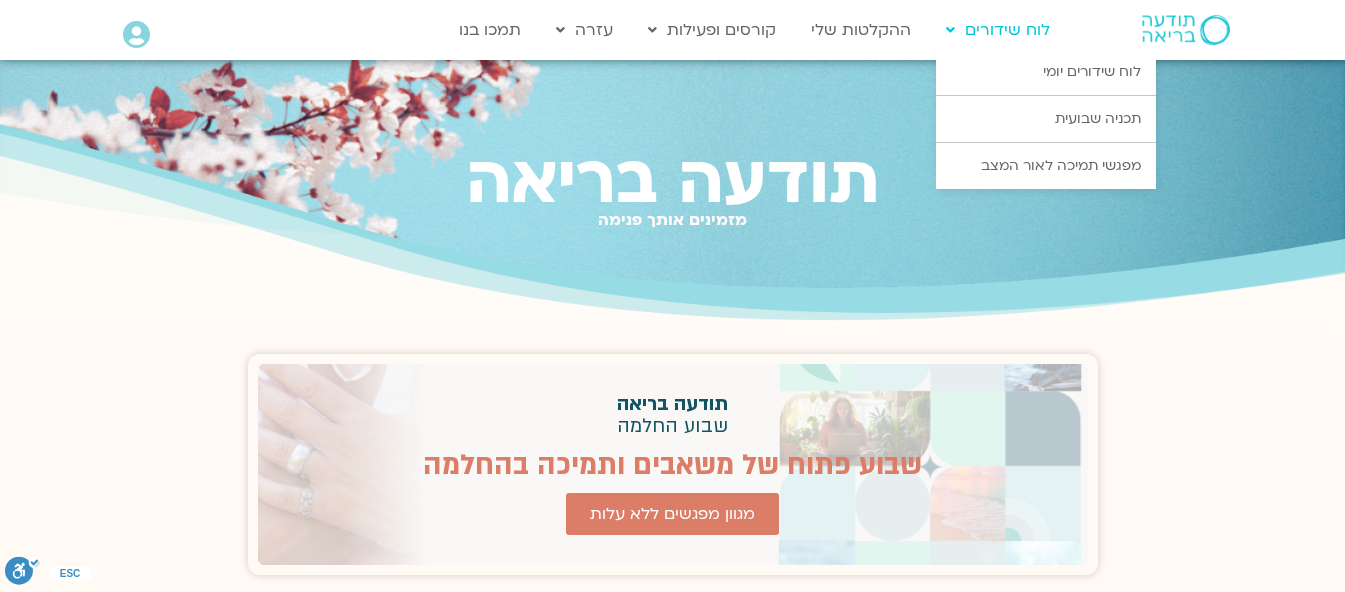 scroll, scrollTop: 0, scrollLeft: 0, axis: both 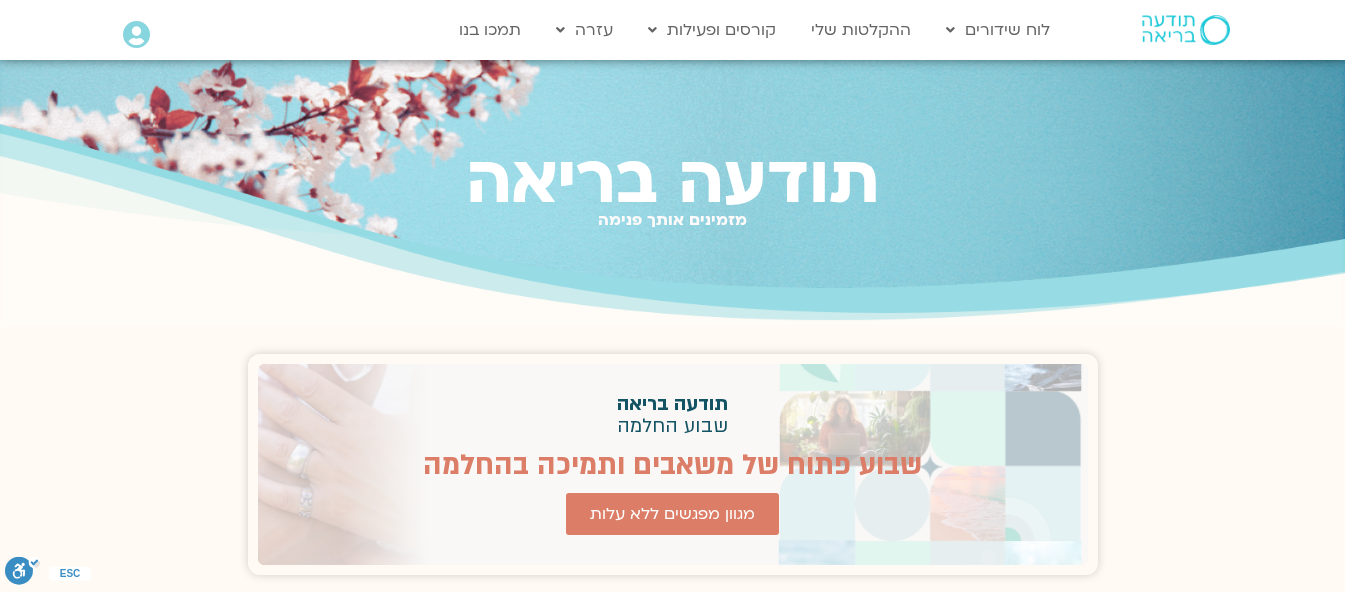 click on ".st0{fill:#FFFFFF;}
יצירת קשר" at bounding box center (672, 296) 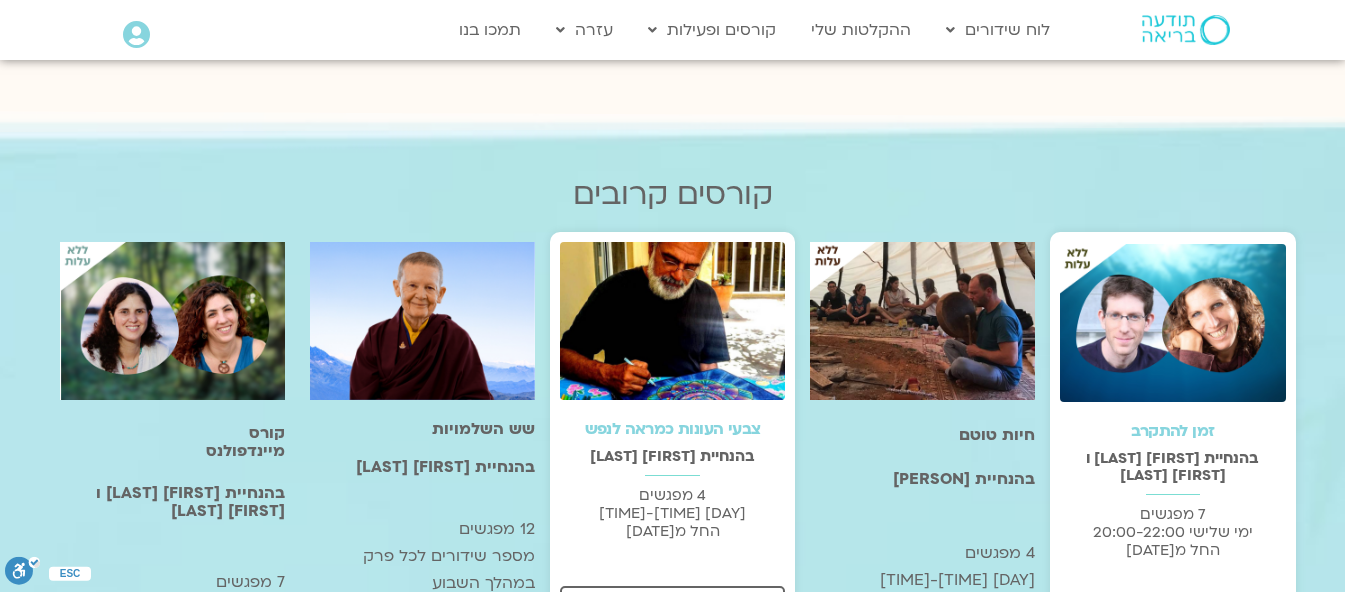 scroll, scrollTop: 0, scrollLeft: 0, axis: both 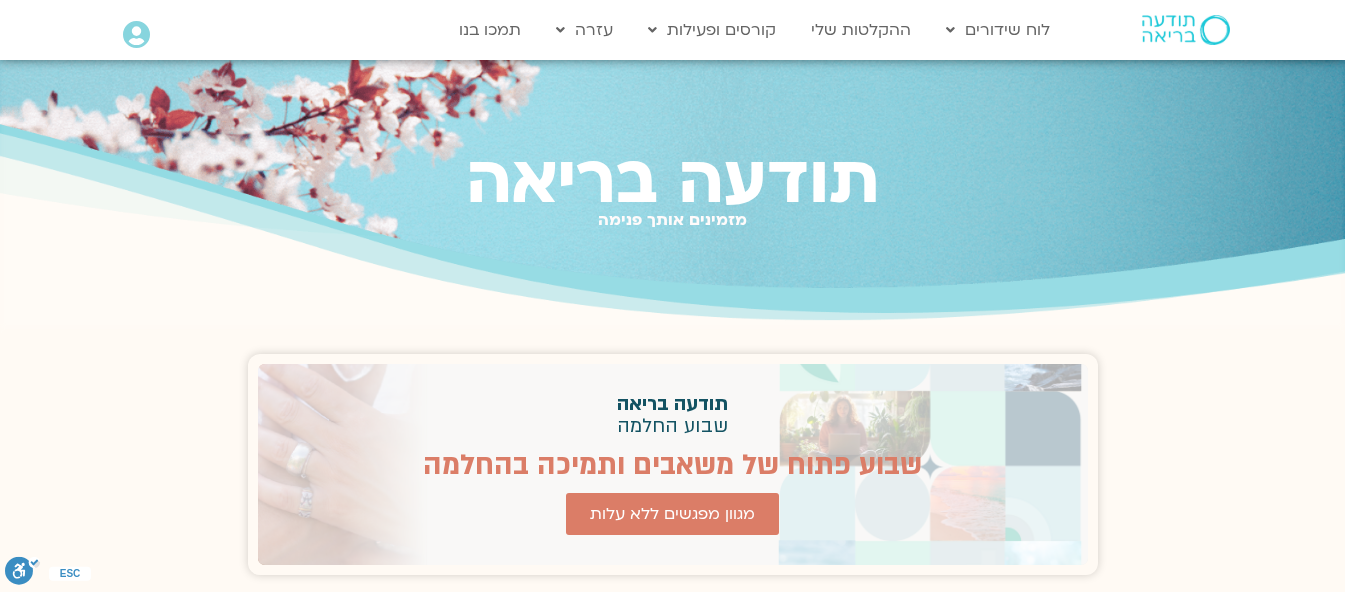 click on "דלג לתוכן
Main Menu
לוח שידורים לוח שידורים יומי תכניה שבועית מפגשי תמיכה לאור המצב ההקלטות שלי קורסים ופעילות התכניות שלי הרשמה לקורסים מועדון תודעה בריאה עזרה שאלות נפוצות צרו קשר תמכו בנו
Main Menu
אזור אישי
הזמנות
התנתקות
פרטי המורה
הוספת אירוע" at bounding box center (672, 2059) 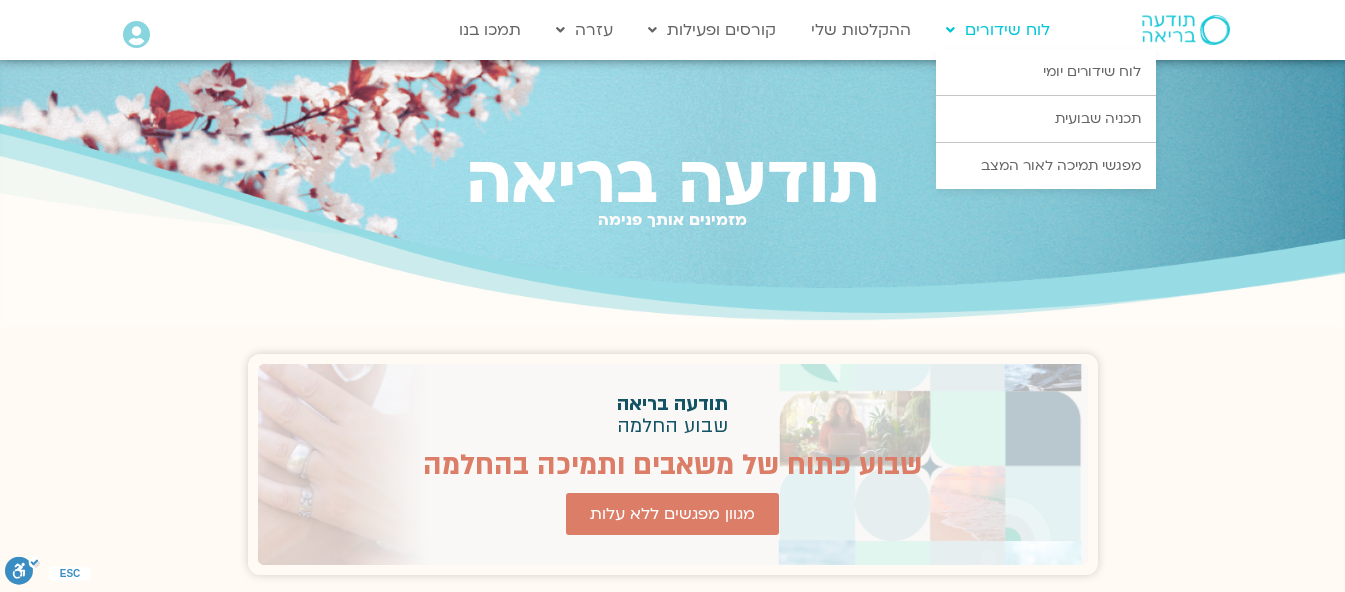 scroll, scrollTop: 0, scrollLeft: 0, axis: both 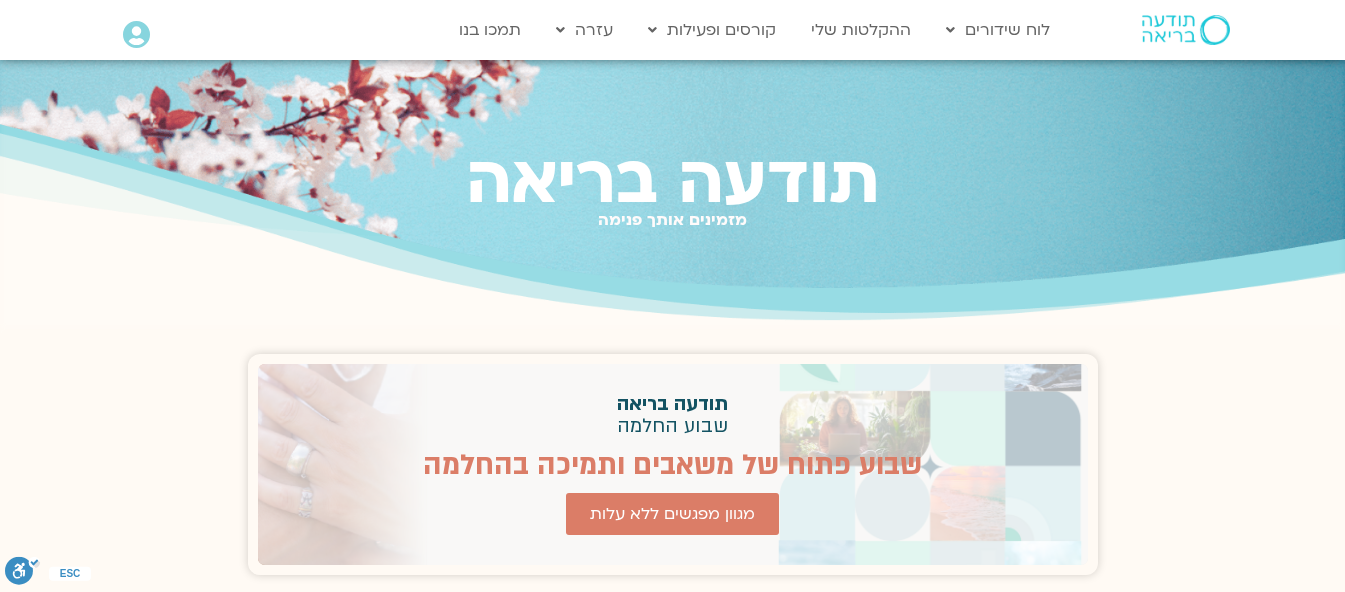 click on ".st0{fill:#FFFFFF;}
יצירת קשר" at bounding box center [672, 296] 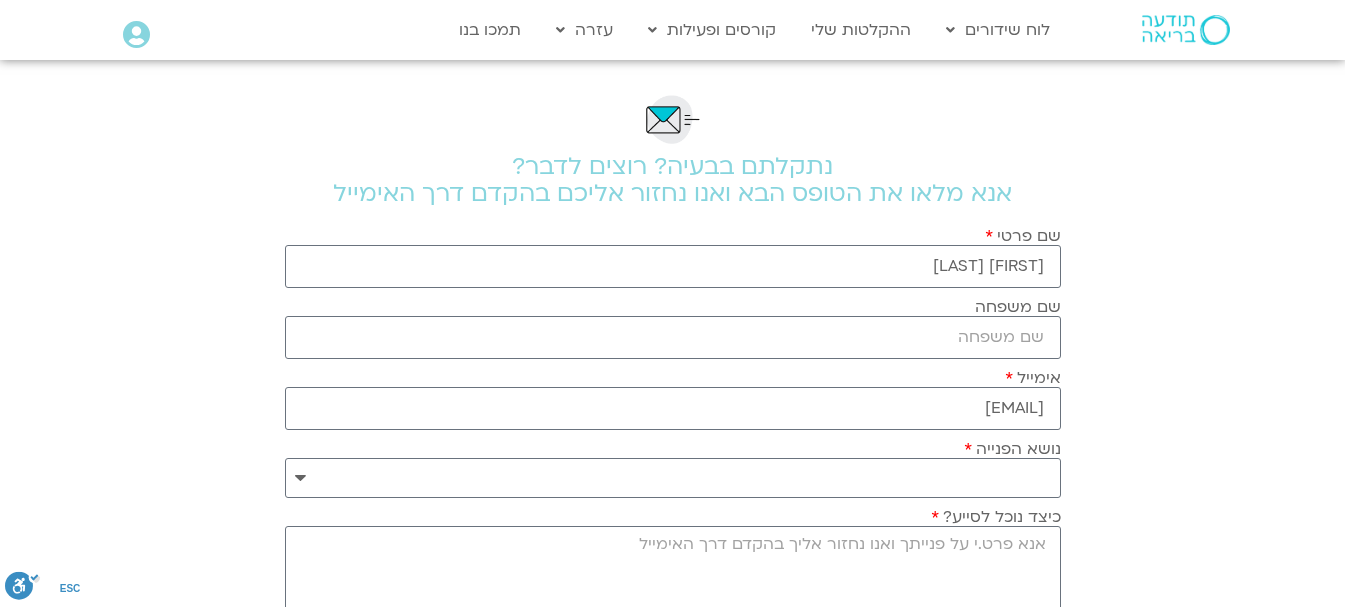 scroll, scrollTop: 0, scrollLeft: 0, axis: both 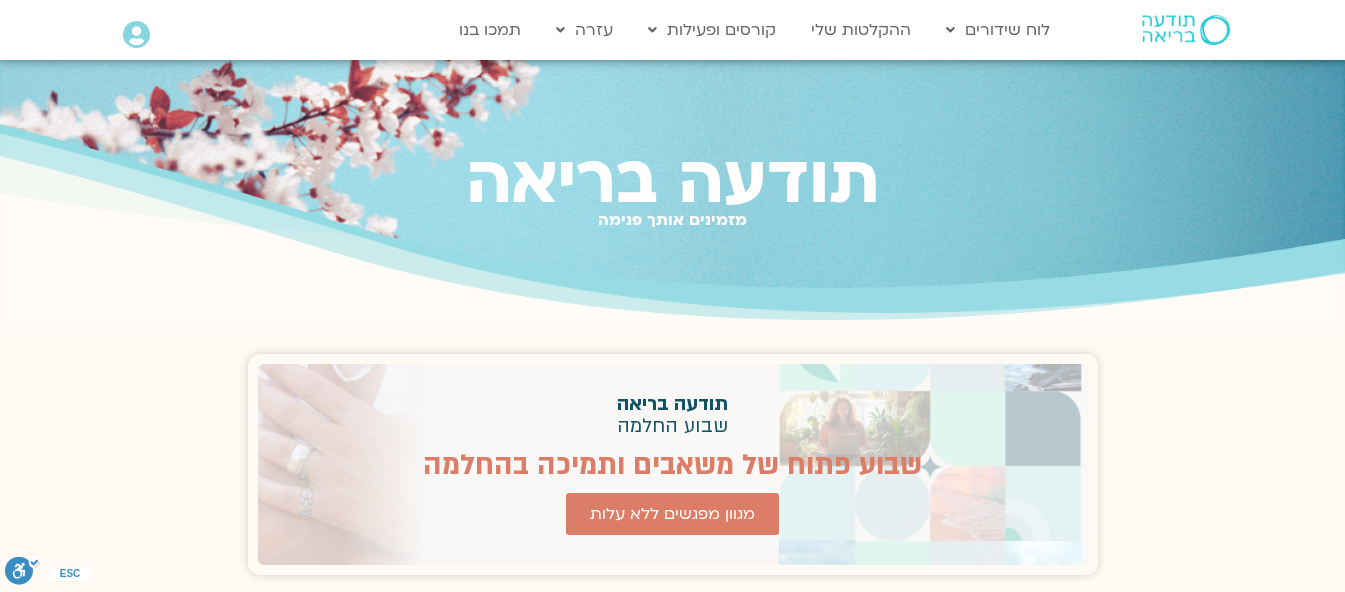 click on "יצירת קשר" at bounding box center [0, 0] 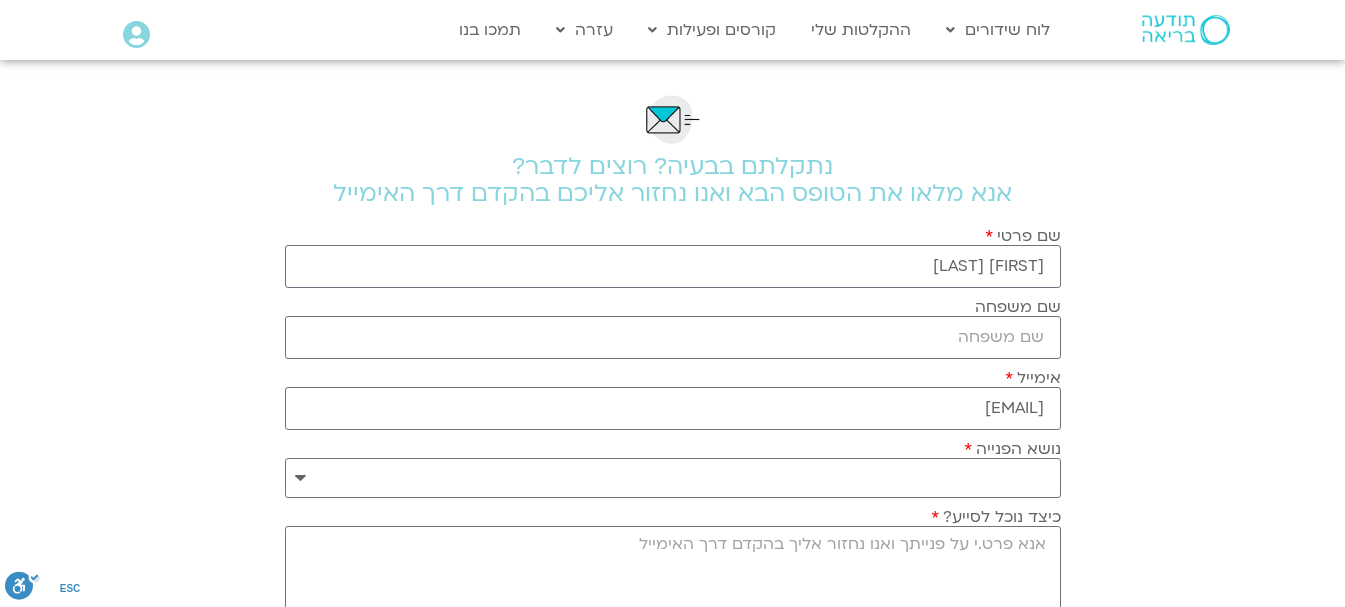 scroll, scrollTop: 0, scrollLeft: 0, axis: both 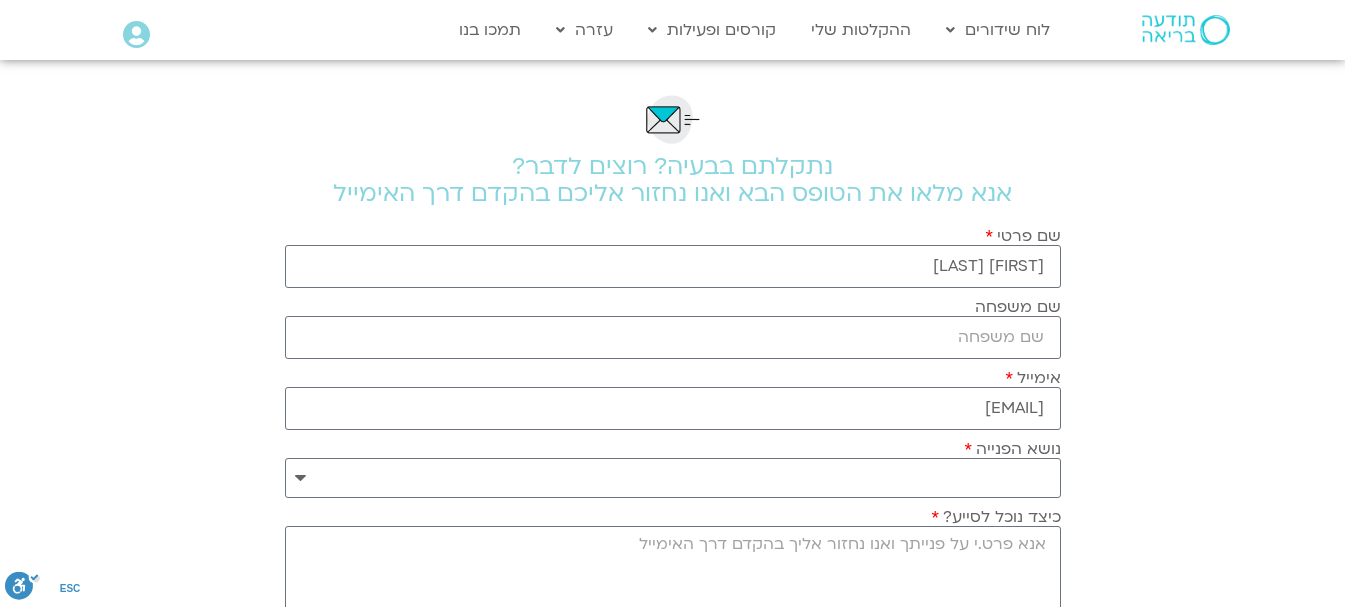 click at bounding box center [0, 0] 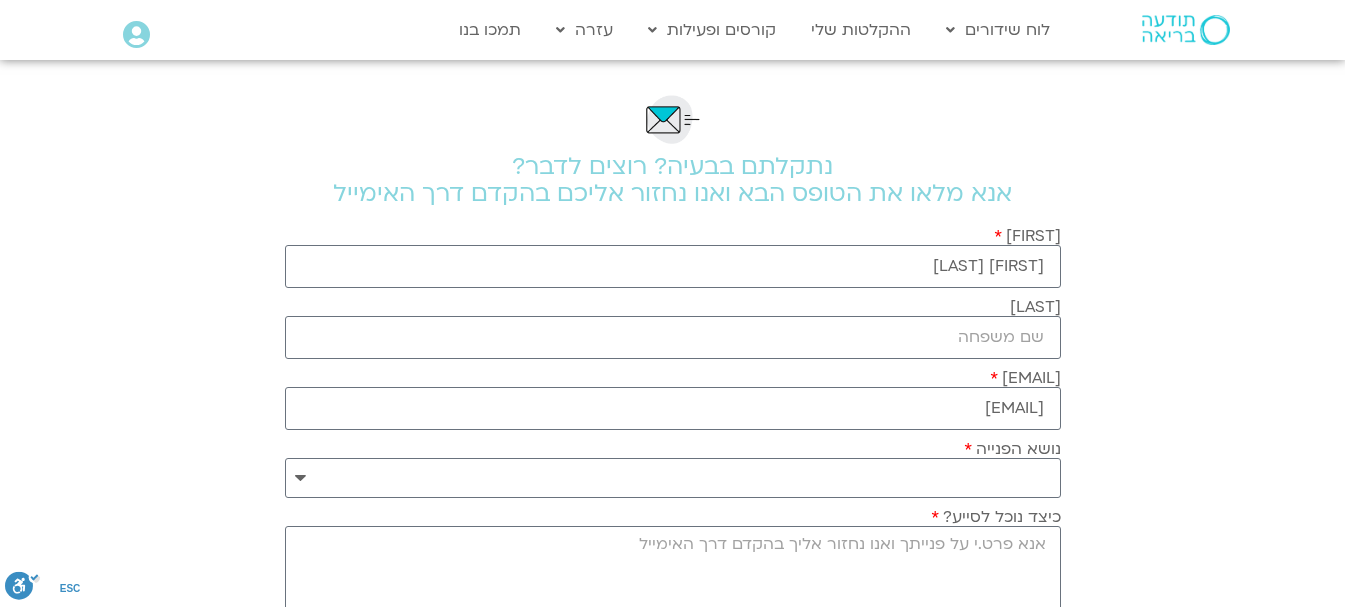 scroll, scrollTop: 0, scrollLeft: 0, axis: both 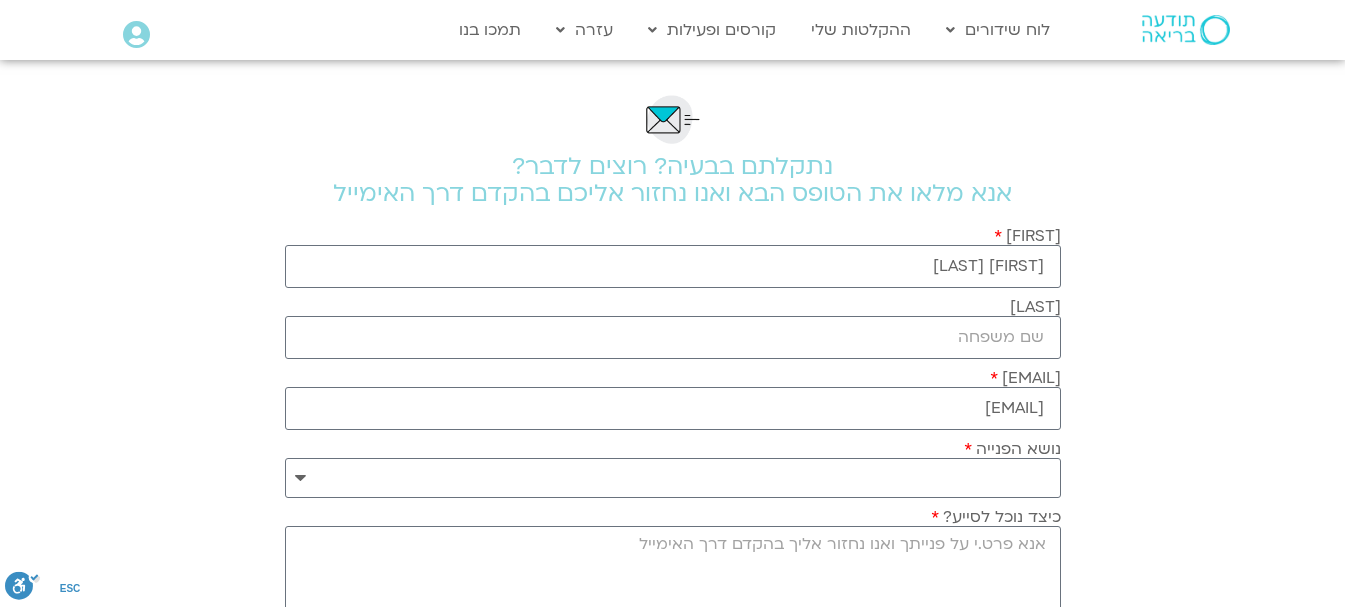 click on ".st0{fill:#FFFFFF;}
יצירת קשר" at bounding box center (672, 303) 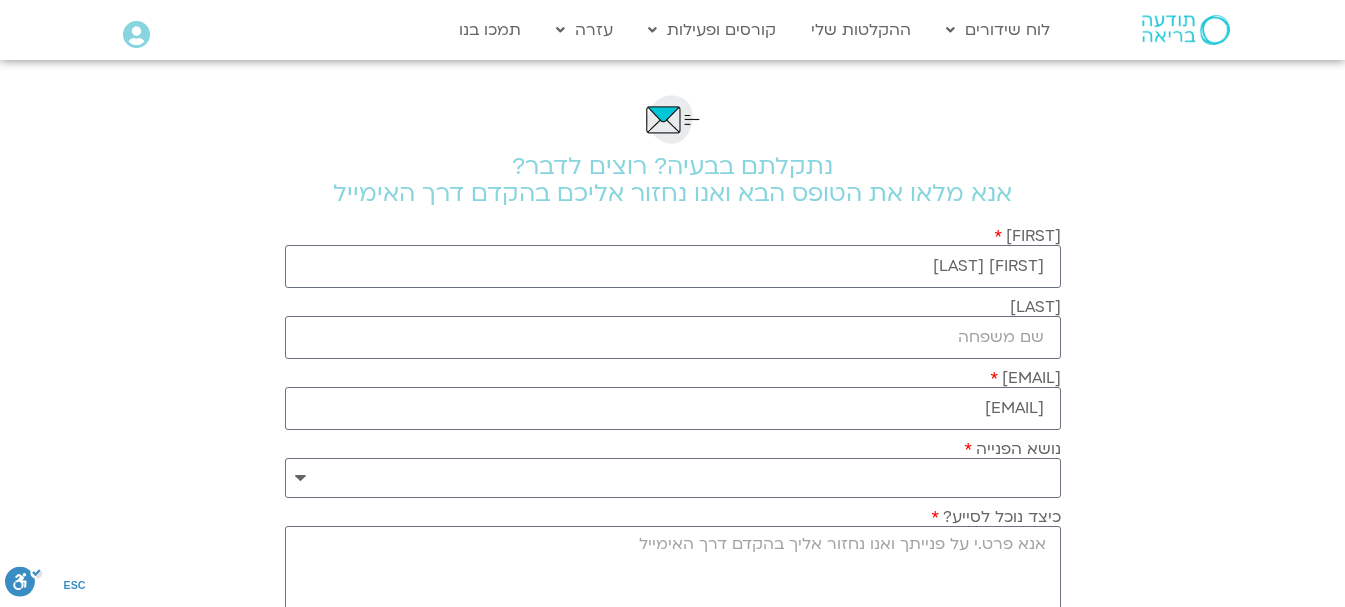click at bounding box center [20, 581] 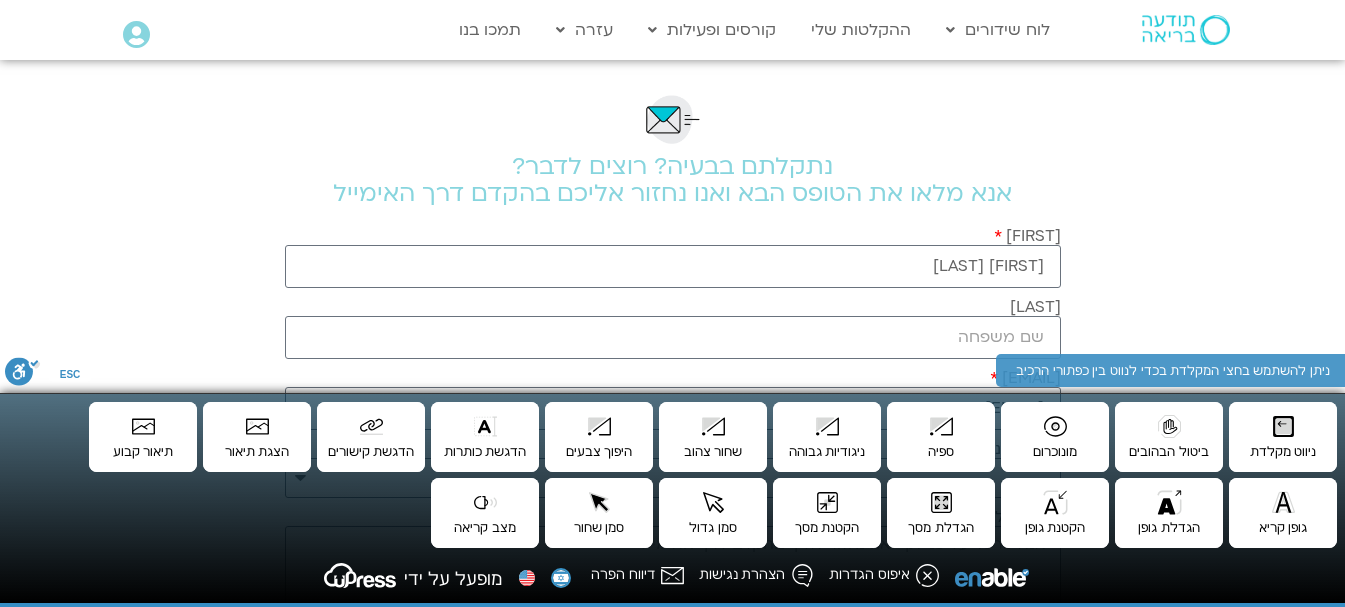 click on ".st0{fill:#FFFFFF;}
יצירת קשר" at bounding box center (672, 303) 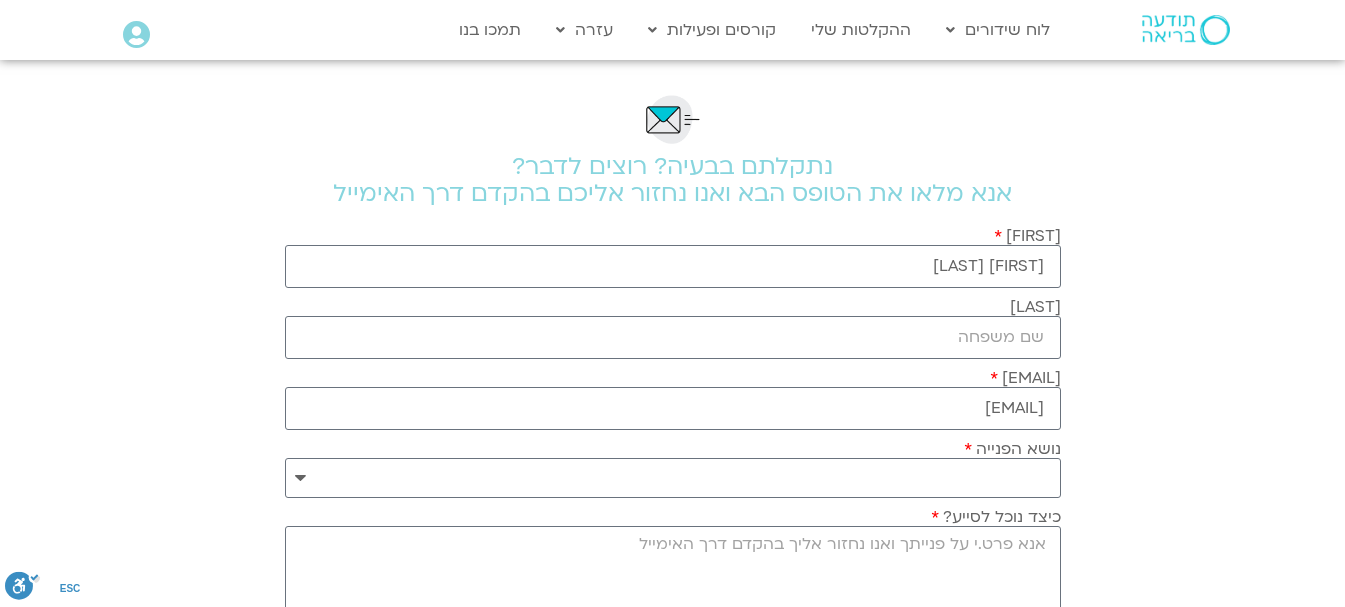 click on "יצירת קשר" at bounding box center (0, 0) 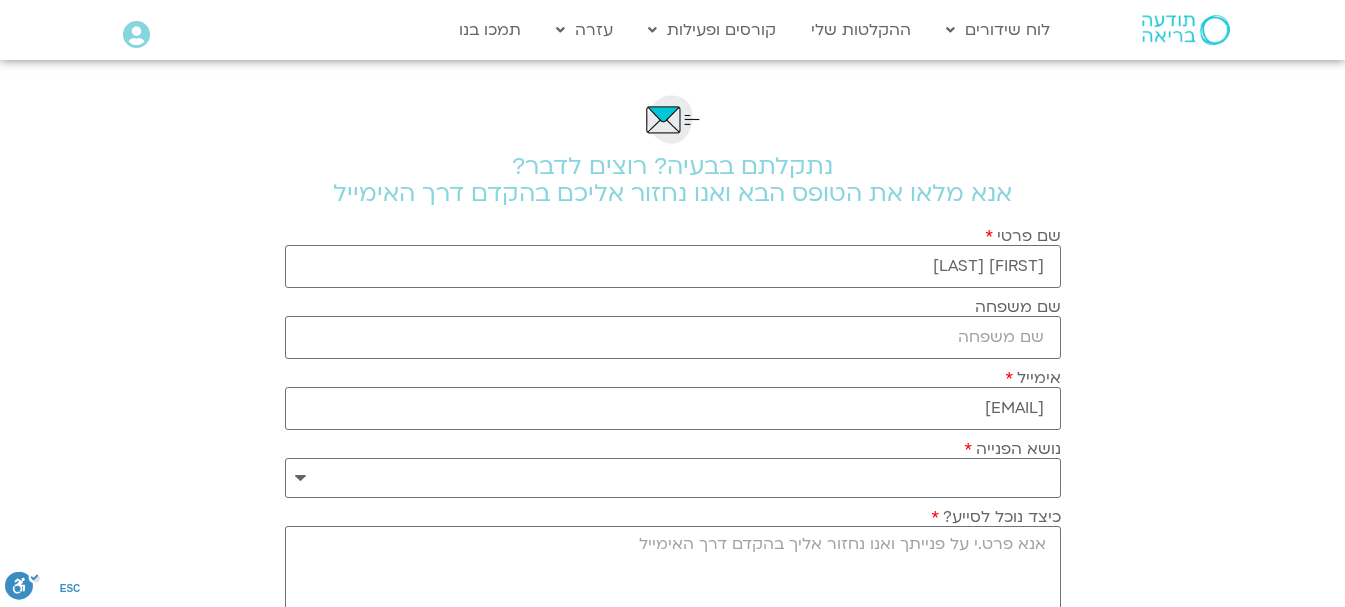 scroll, scrollTop: 0, scrollLeft: 0, axis: both 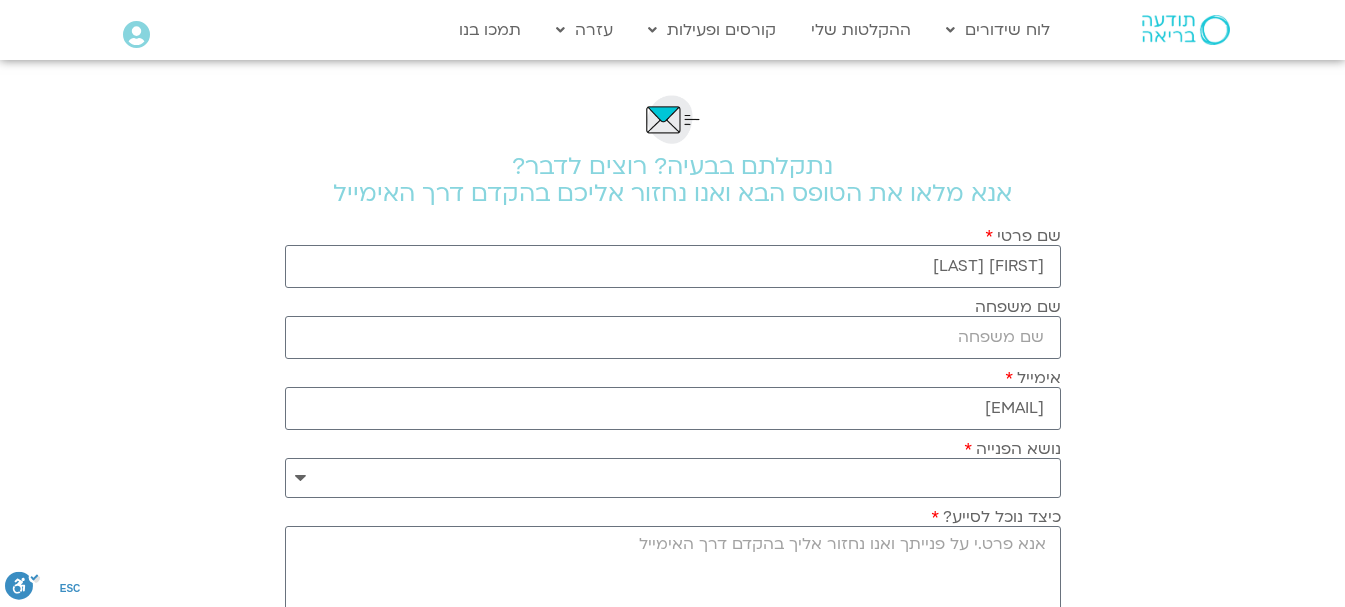 click on ".st0{fill:#FFFFFF;}
יצירת קשר" at bounding box center (672, 303) 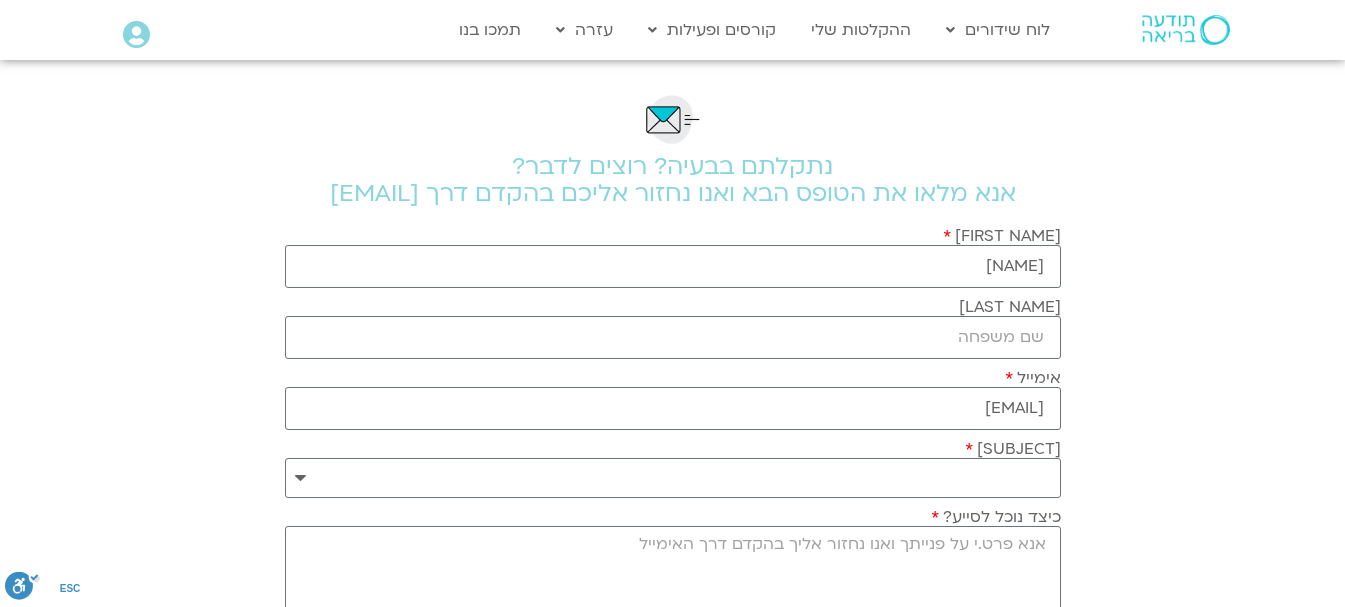 scroll, scrollTop: 0, scrollLeft: 0, axis: both 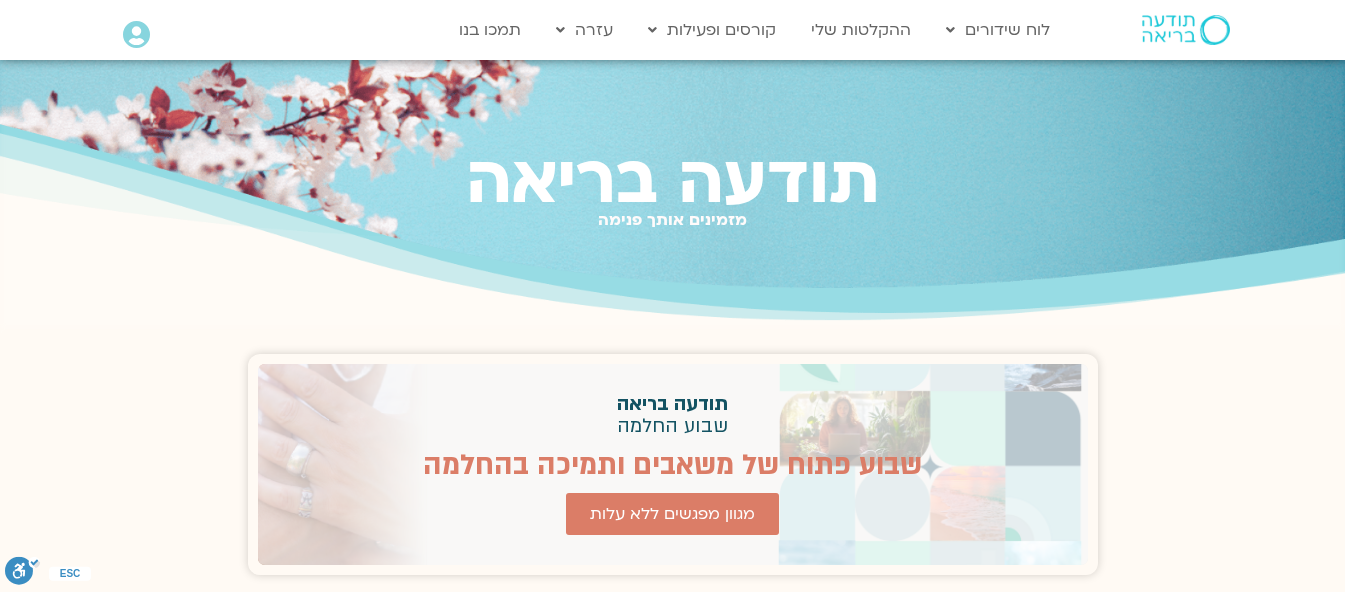 click on ".st0{fill:#FFFFFF;}
יצירת קשר" at bounding box center [0, 0] 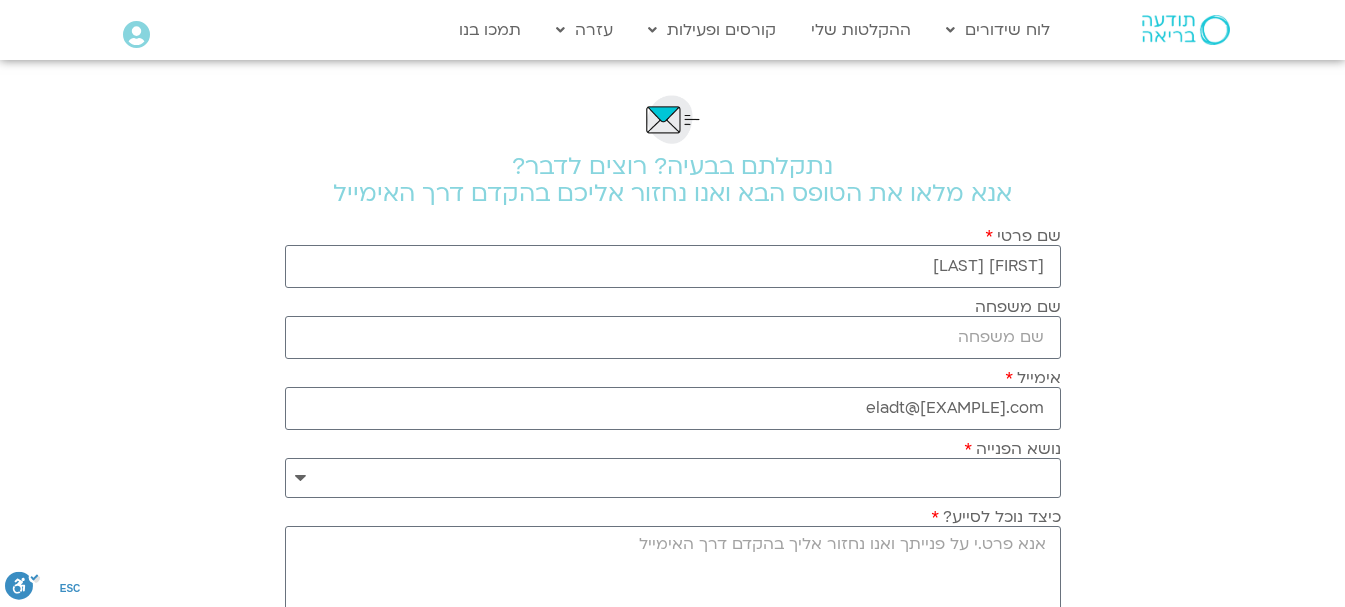 scroll, scrollTop: 0, scrollLeft: 0, axis: both 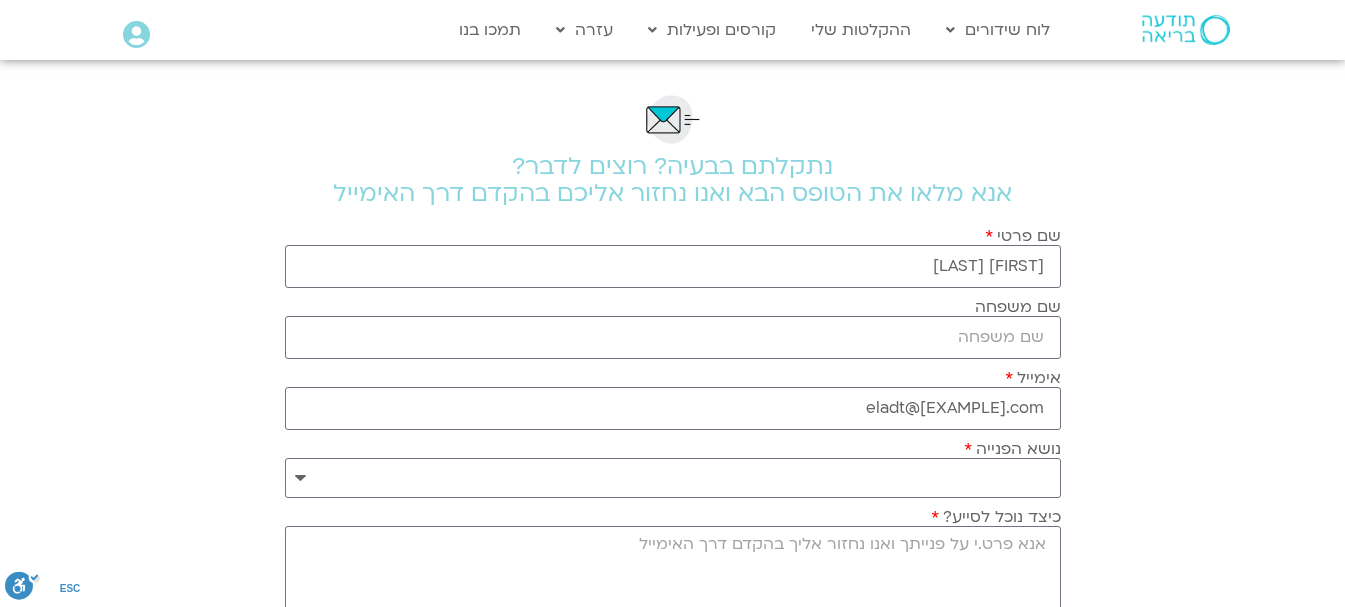 click on ".st0{fill:#FFFFFF;}
יצירת קשר" at bounding box center (672, 303) 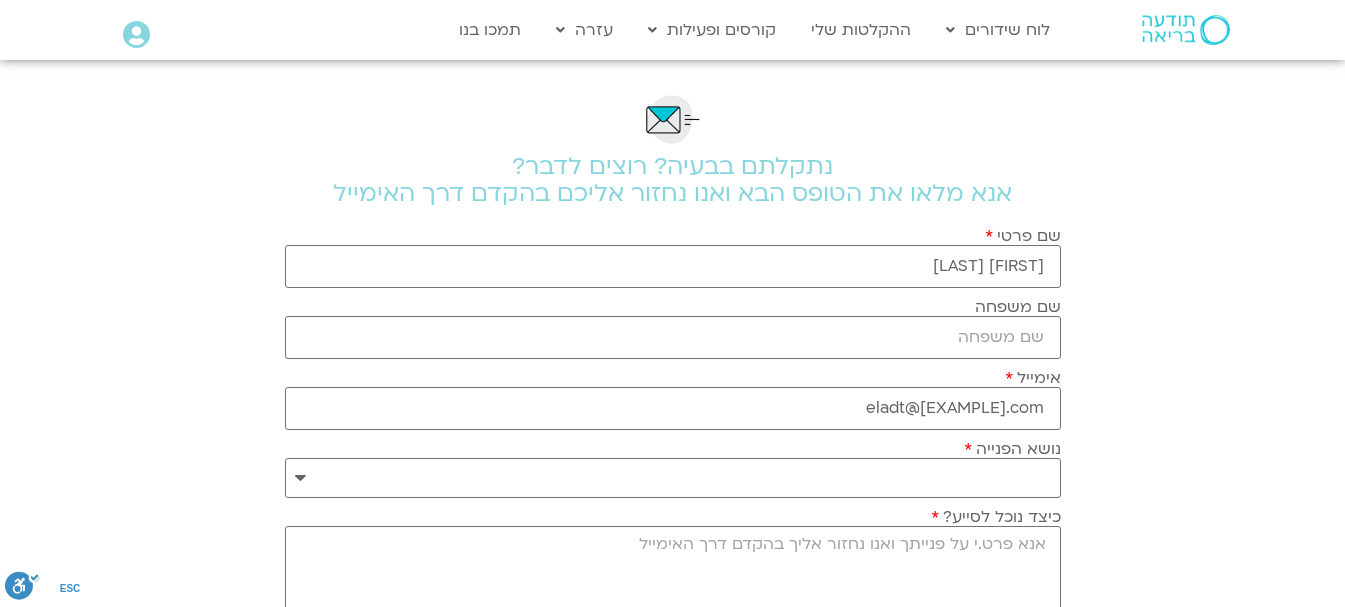 click on ".st0{fill:#FFFFFF;}
יצירת קשר" at bounding box center (672, 303) 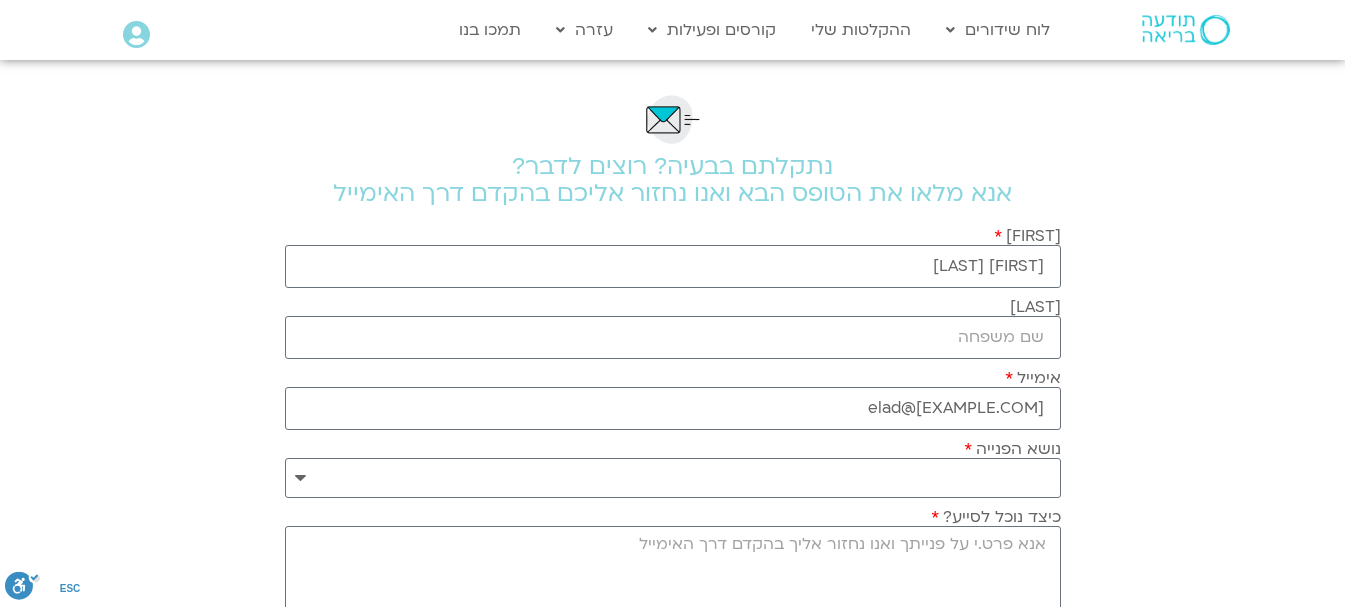 scroll, scrollTop: 0, scrollLeft: 0, axis: both 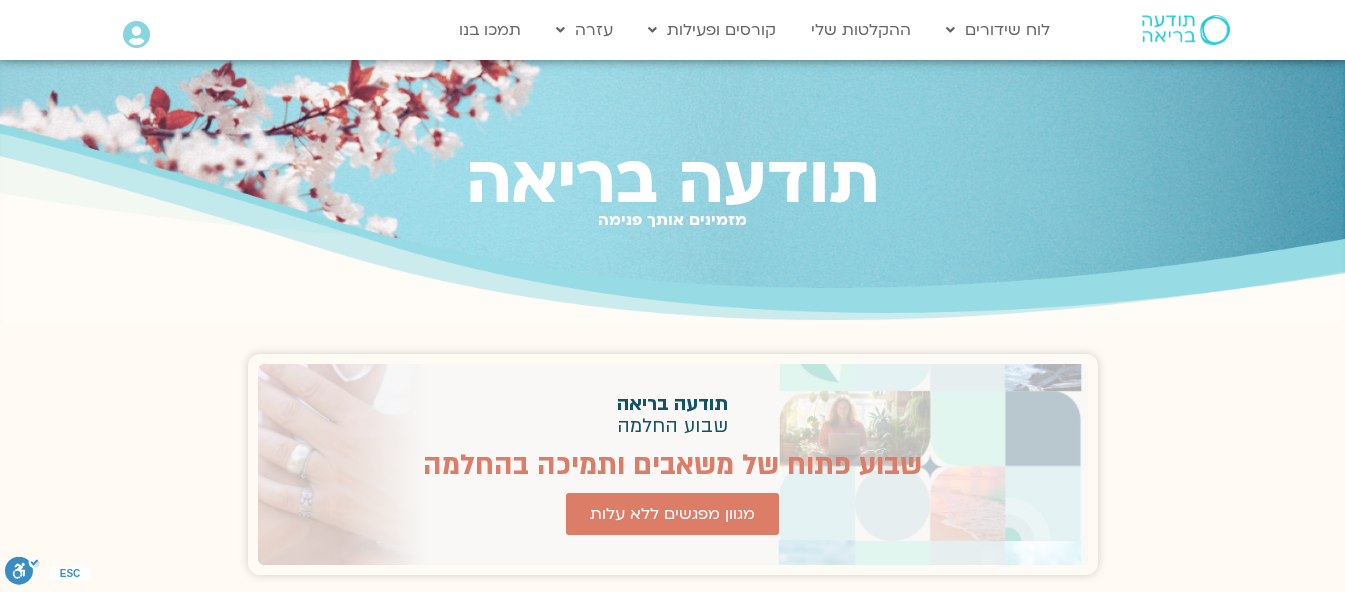 drag, startPoint x: 1226, startPoint y: 16, endPoint x: 1269, endPoint y: 26, distance: 44.14748 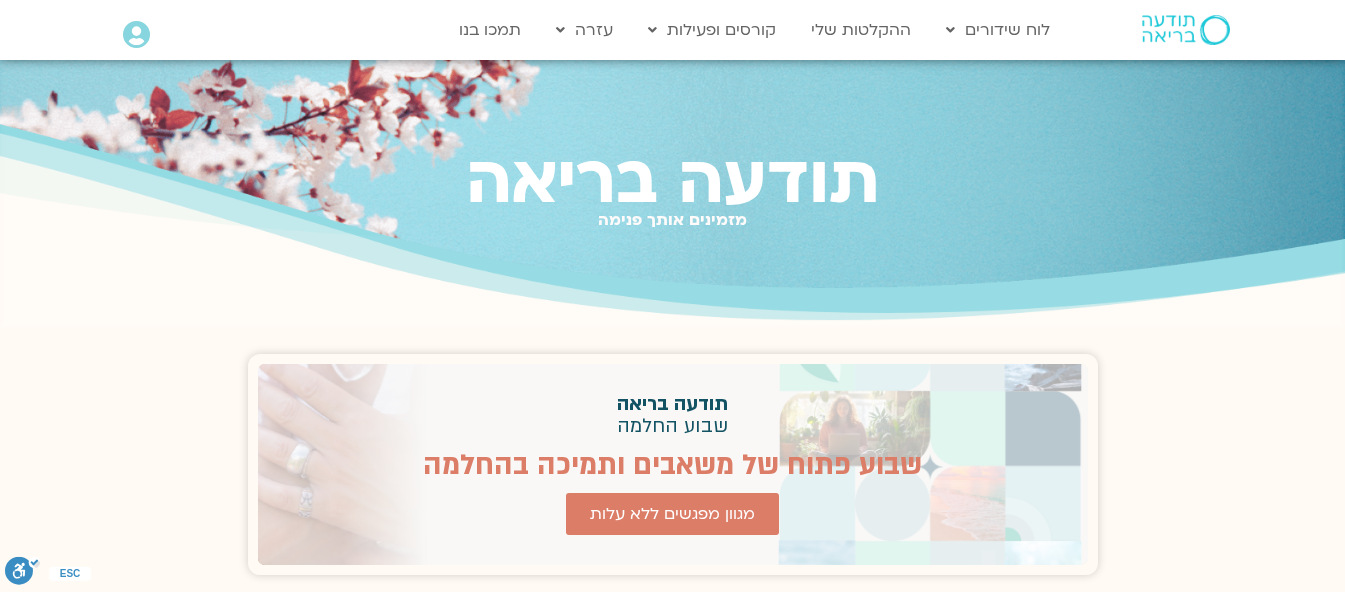 scroll, scrollTop: 0, scrollLeft: 0, axis: both 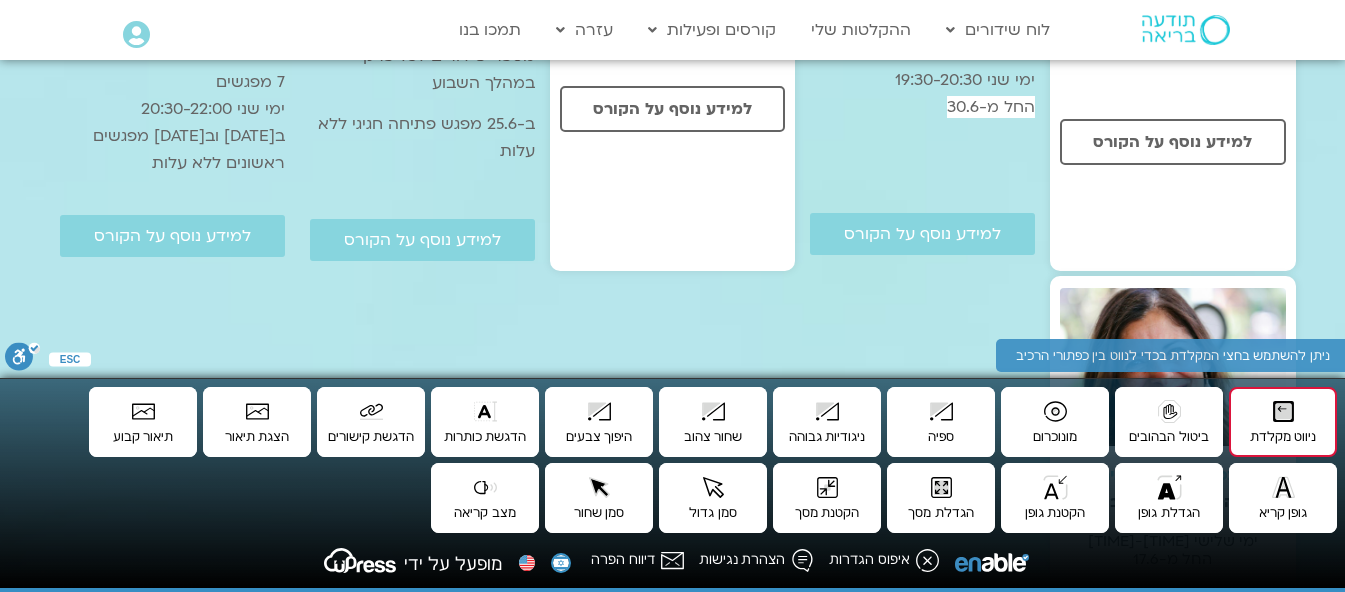 type 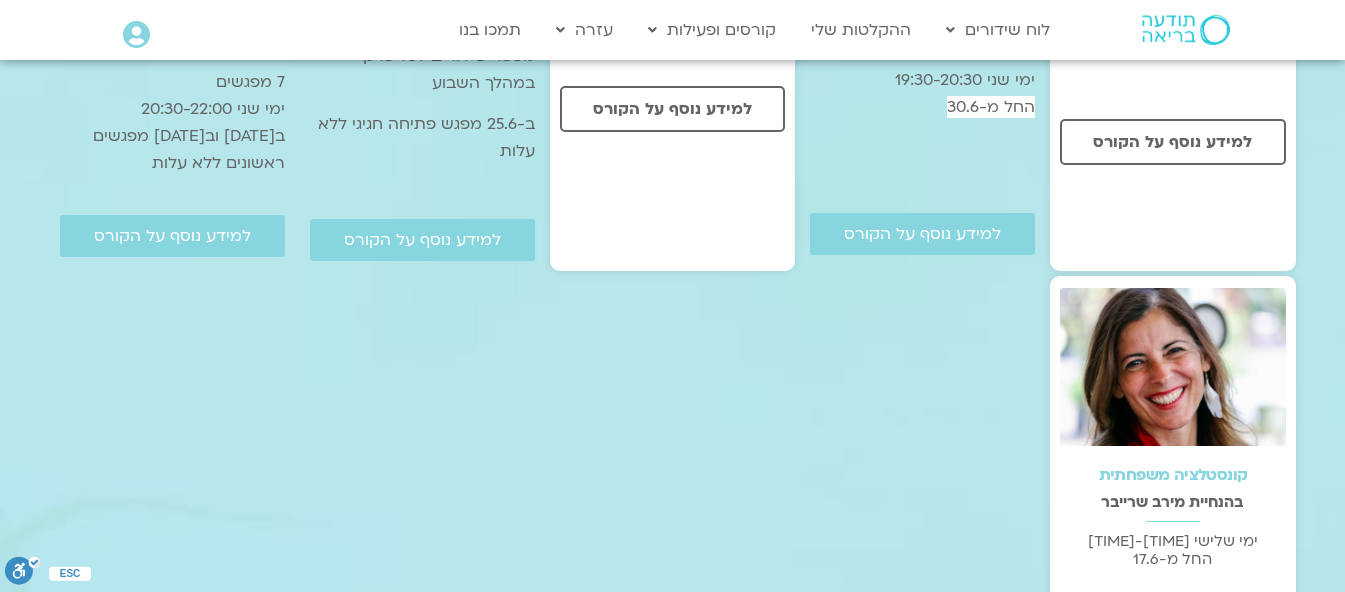 click at bounding box center (0, 0) 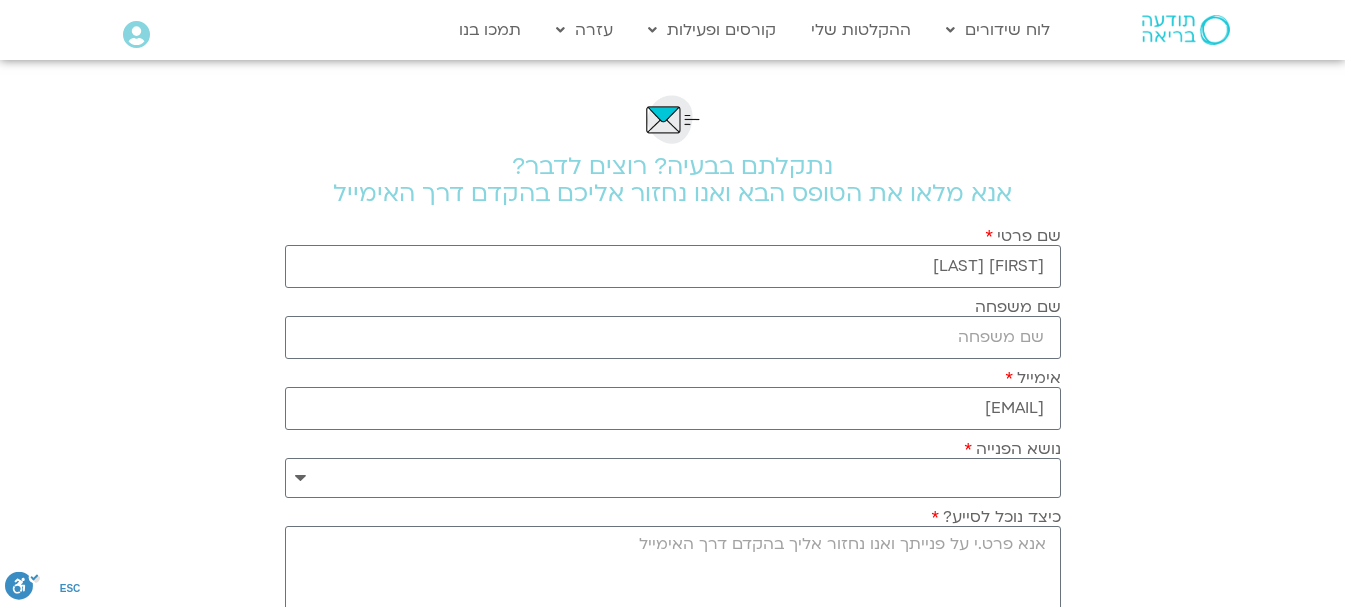 scroll, scrollTop: 0, scrollLeft: 0, axis: both 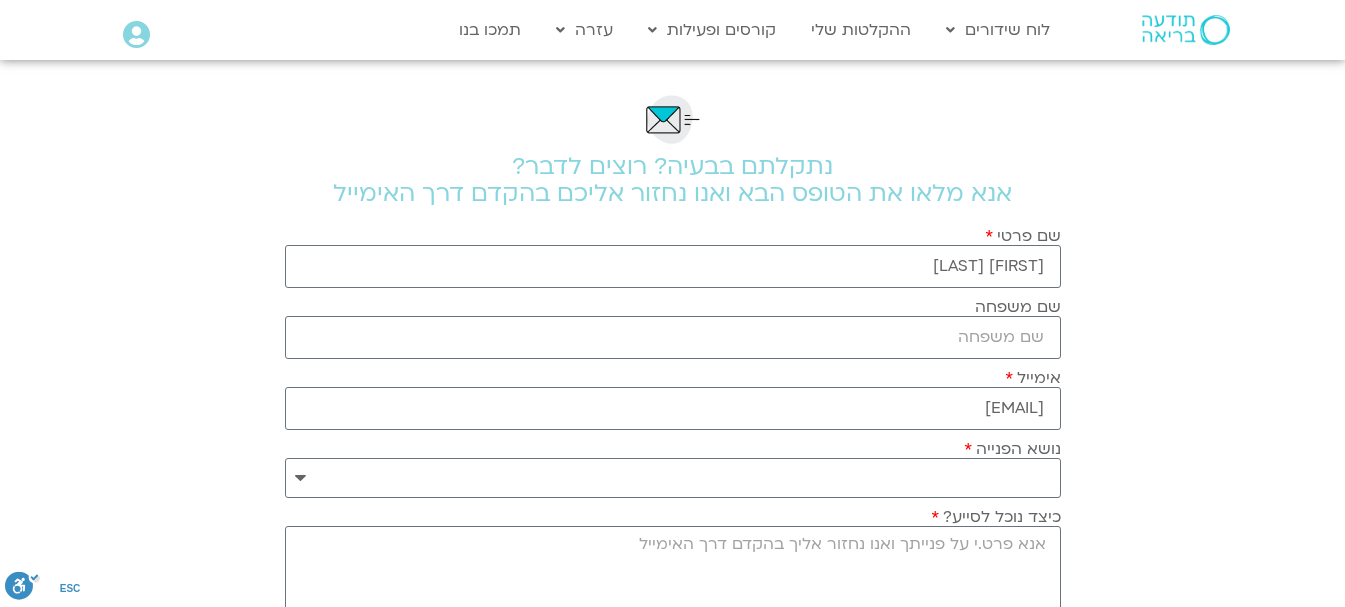 click on ".st0{fill:#FFFFFF;}
יצירת קשר" at bounding box center (672, 303) 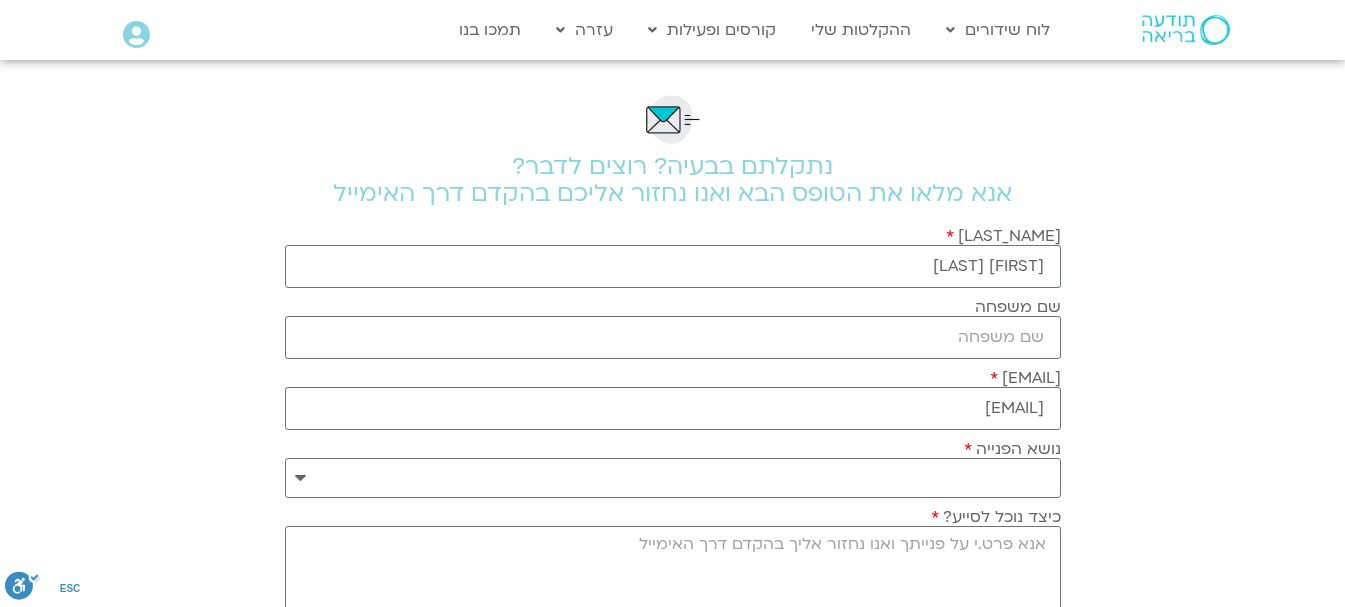 scroll, scrollTop: 0, scrollLeft: 0, axis: both 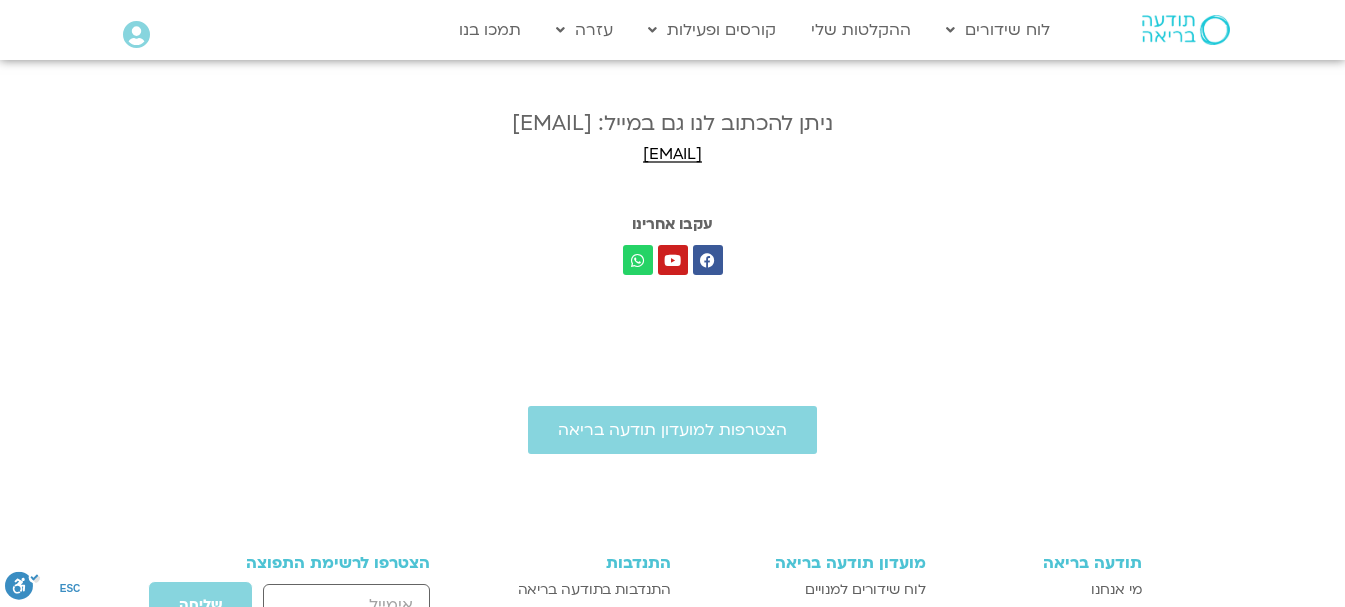 click on ".st0{fill:#FFFFFF;}
יצירת קשר" at bounding box center (672, 303) 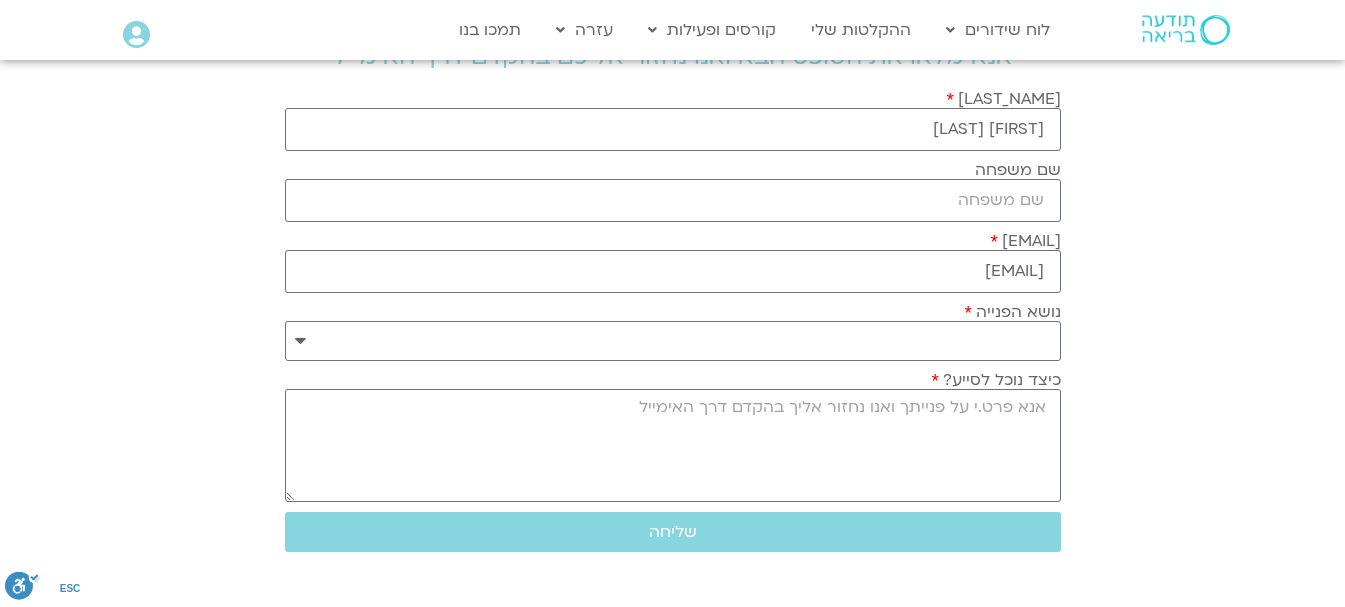 scroll, scrollTop: 0, scrollLeft: 0, axis: both 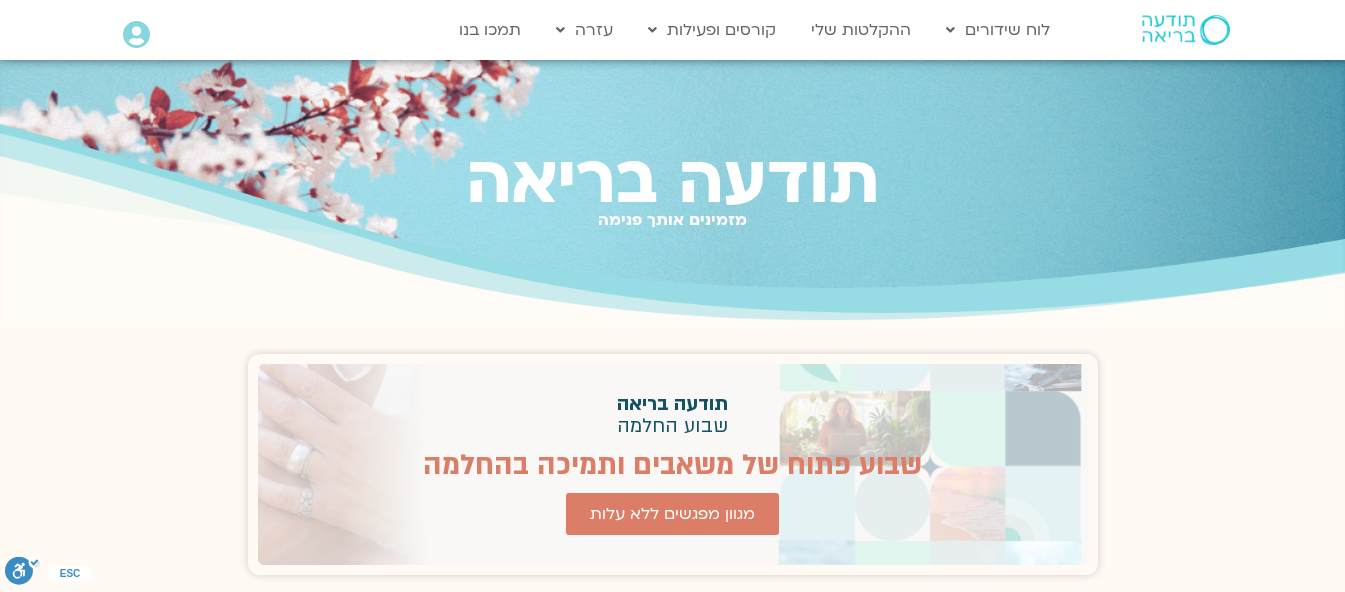 click on ".st0{fill:#FFFFFF;}
יצירת קשר" at bounding box center (672, 296) 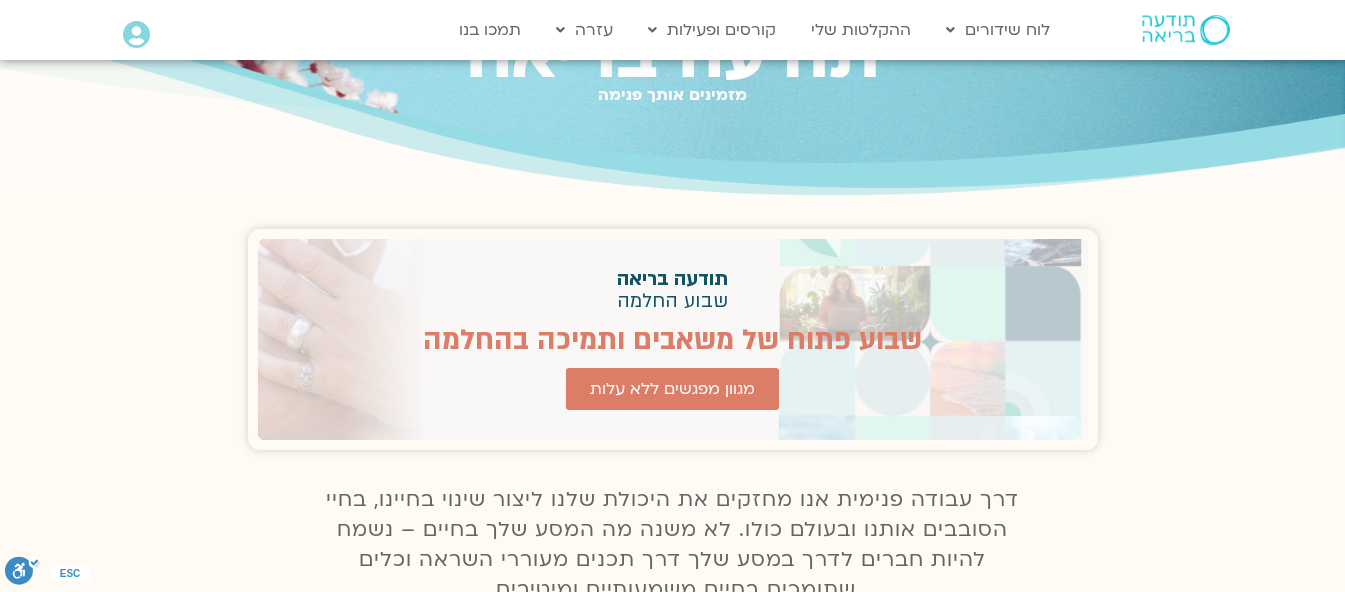 scroll, scrollTop: 0, scrollLeft: 0, axis: both 